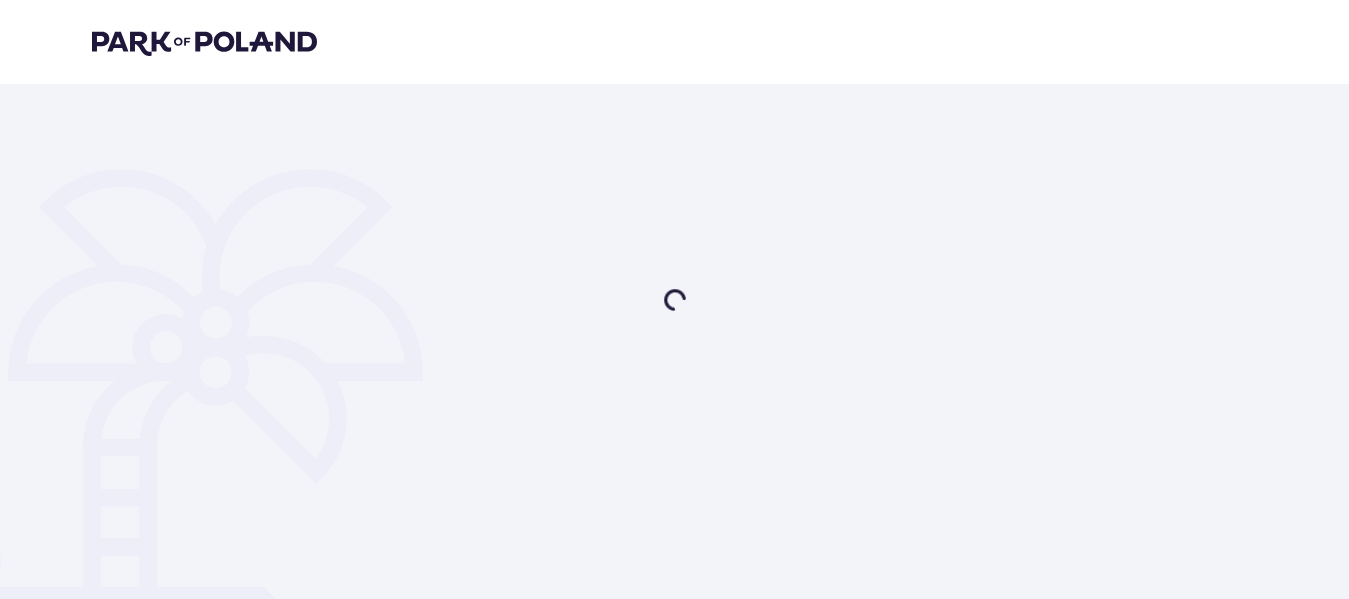 scroll, scrollTop: 0, scrollLeft: 0, axis: both 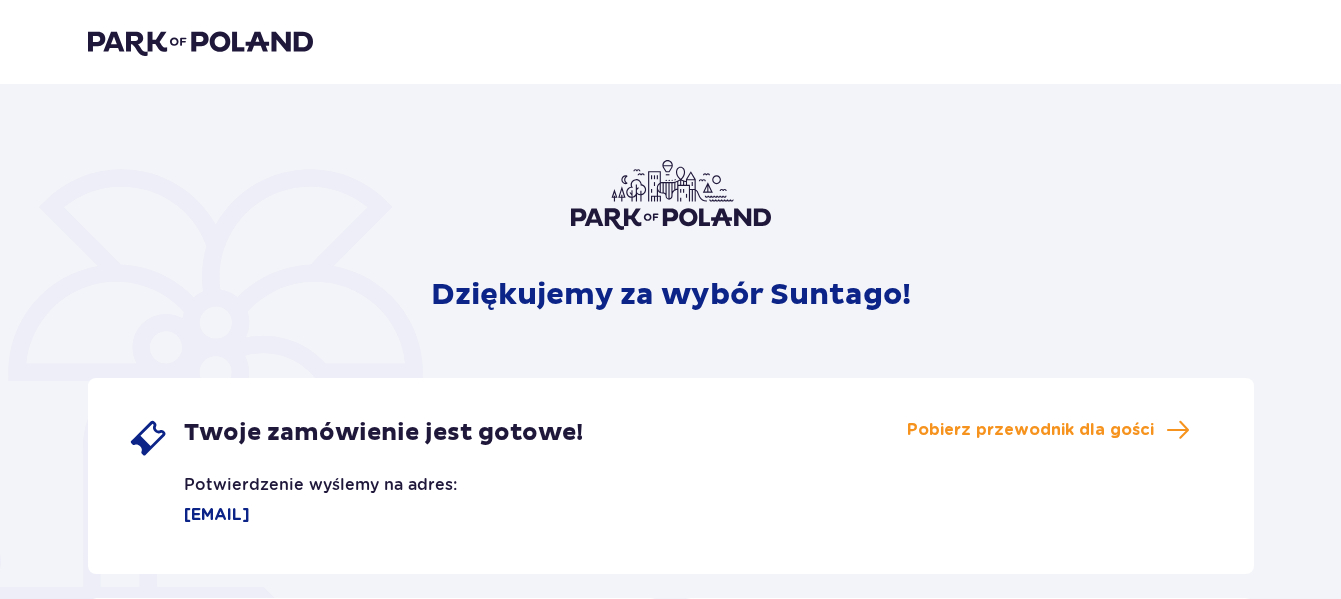drag, startPoint x: 1340, startPoint y: 185, endPoint x: 1340, endPoint y: 290, distance: 105 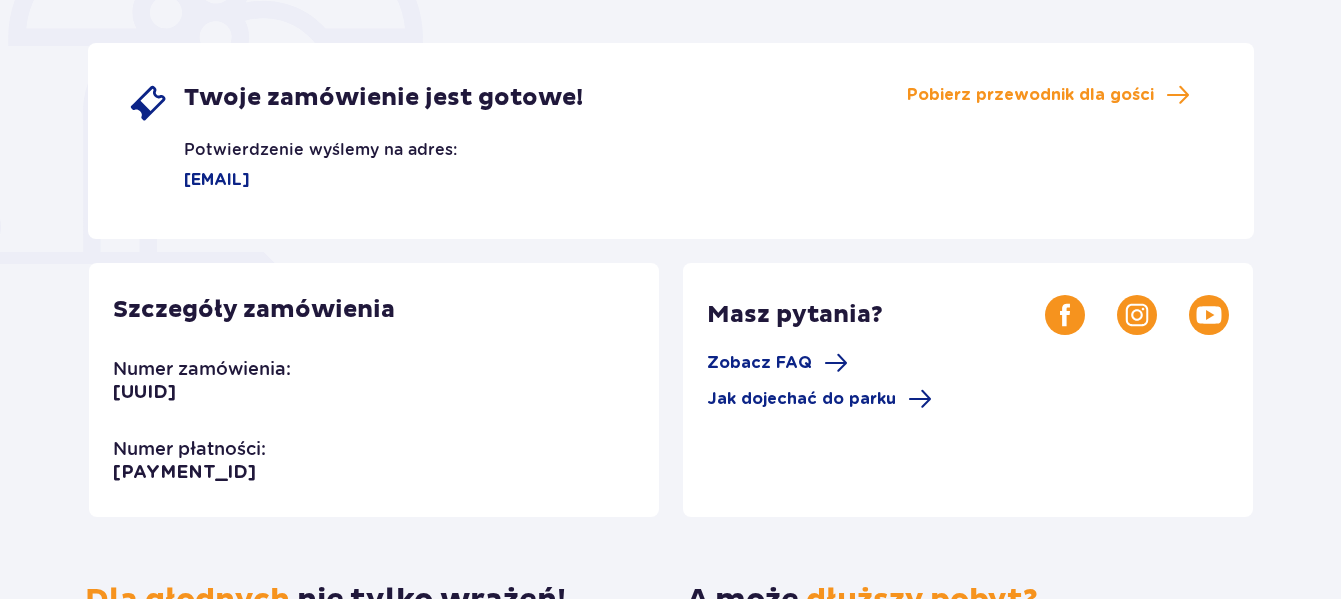 scroll, scrollTop: 332, scrollLeft: 0, axis: vertical 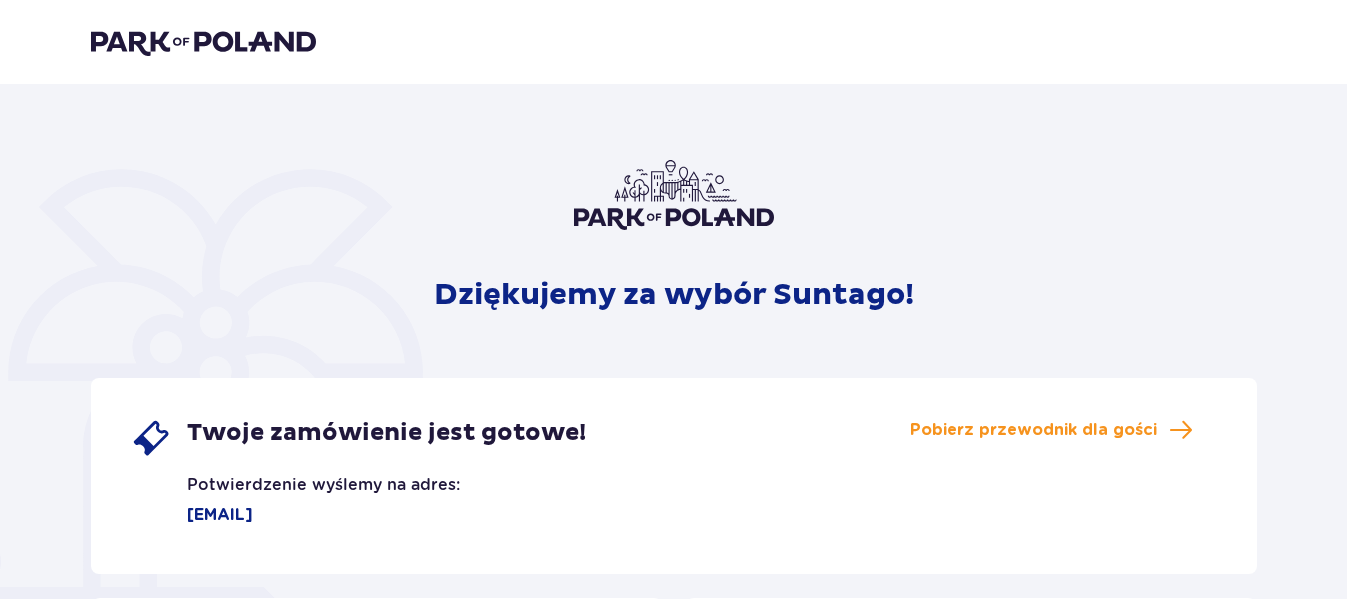 click on "pawelec.dorota22@gmail.com" at bounding box center [192, 515] 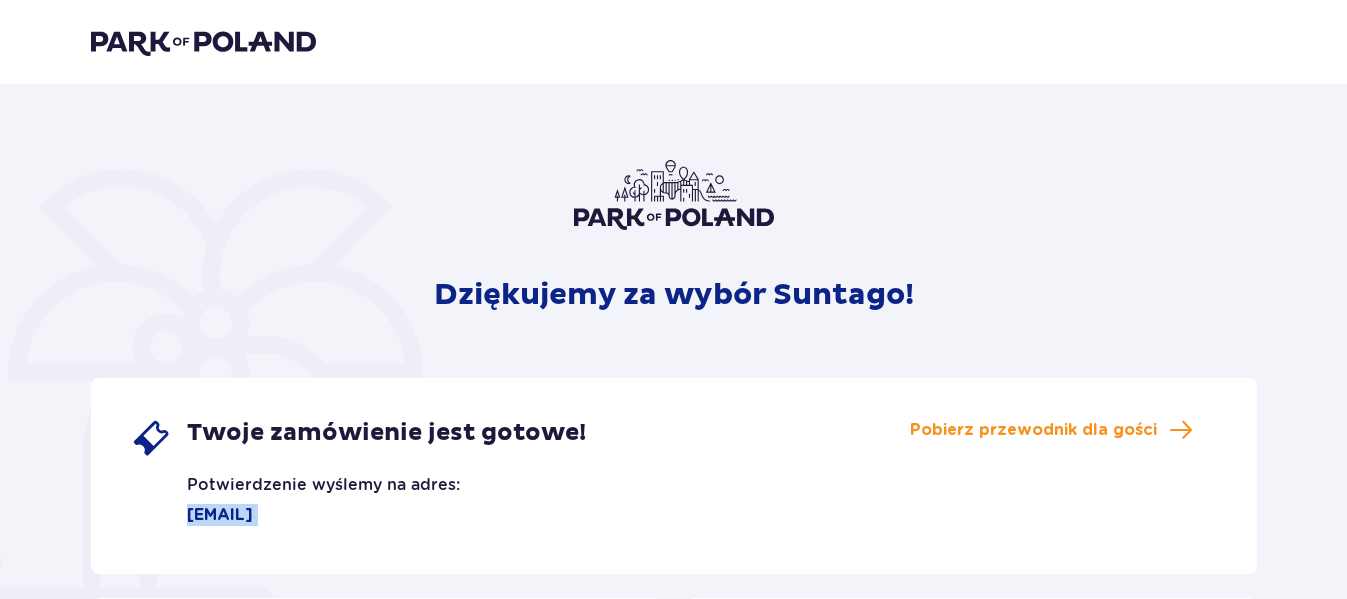 click on "pawelec.dorota22@gmail.com" at bounding box center [192, 515] 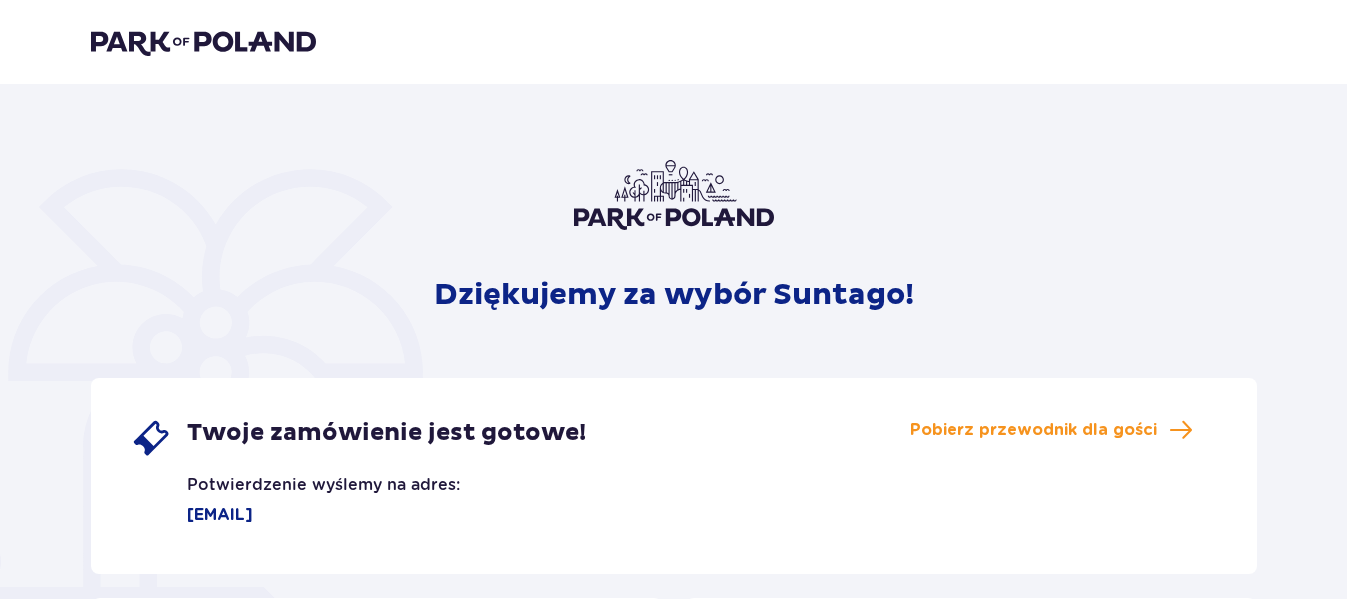 click on "Dziękujemy za wybór Suntago! Twoje zamówienie jest gotowe!   Potwierdzenie wyślemy na adres: pawelec.dorota22@gmail.com Pobierz przewodnik dla gości Szczegóły zamówienia Numer zamówienia: fc2a19de-7862-4798-9929-e712380ebcae Numer płatności: TR-VRC-HKUSU1X Masz pytania? Zobacz FAQ Jak dojechać do parku Dla głodnych   nie tylko wrażeń! Restauracje i bary Wybierz się w kulinarną podróż dookoła świata – w parku czeka aż 5 restauracji i 4 basenowe koktajl bary. Więcej A może   dłuższy pobyt? Suntago Village Suntago Village to miejsce dla wielbicieli zabawy i tropikalnego klimatu, chcących dłużej cieszyć się pobytem w Parku. Więcej" at bounding box center [674, 667] 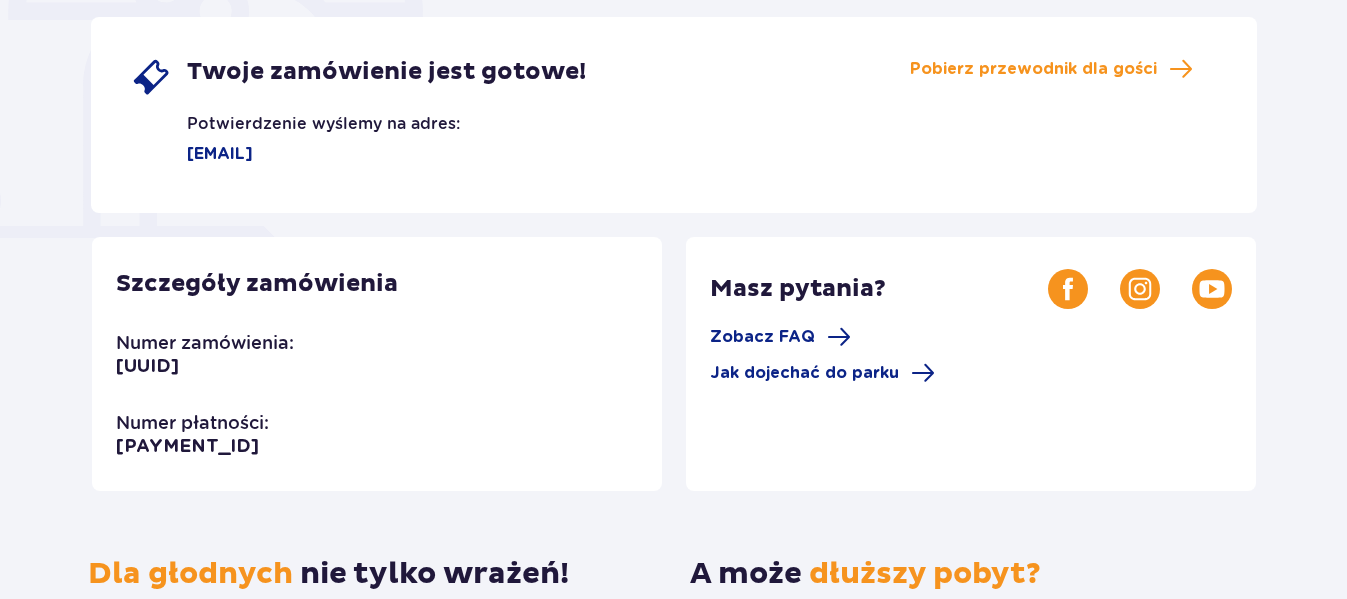 scroll, scrollTop: 363, scrollLeft: 0, axis: vertical 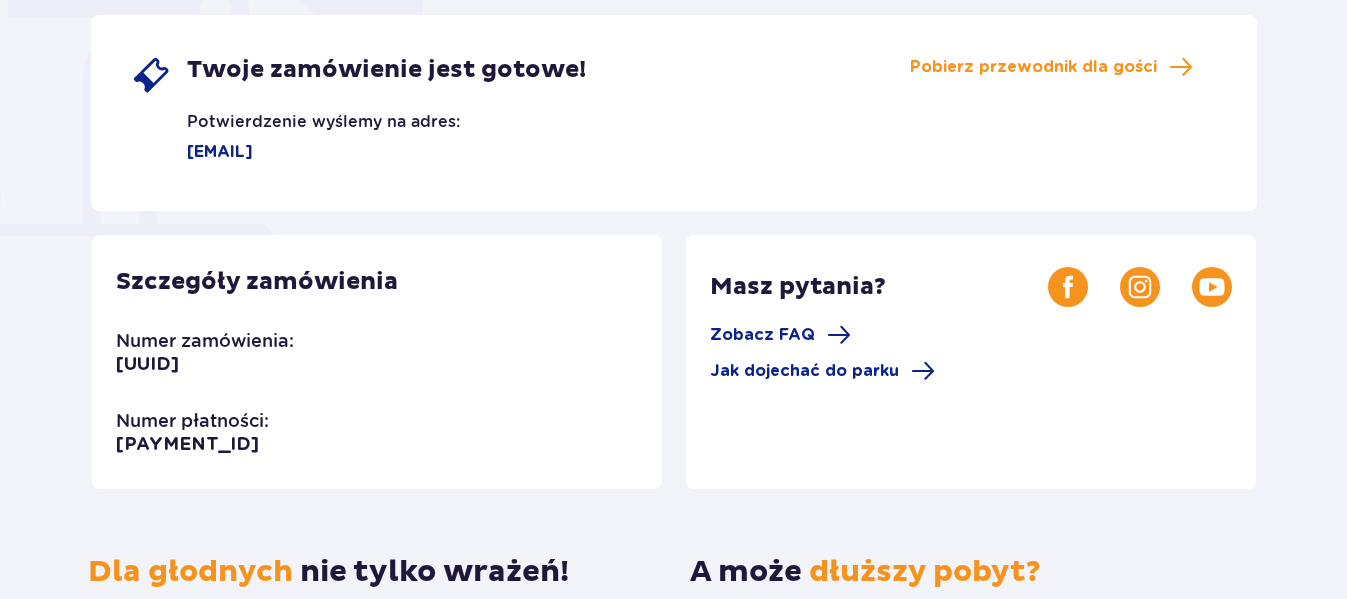 click on "fc2a19de-7862-4798-9929-e712380ebcae" at bounding box center (147, 365) 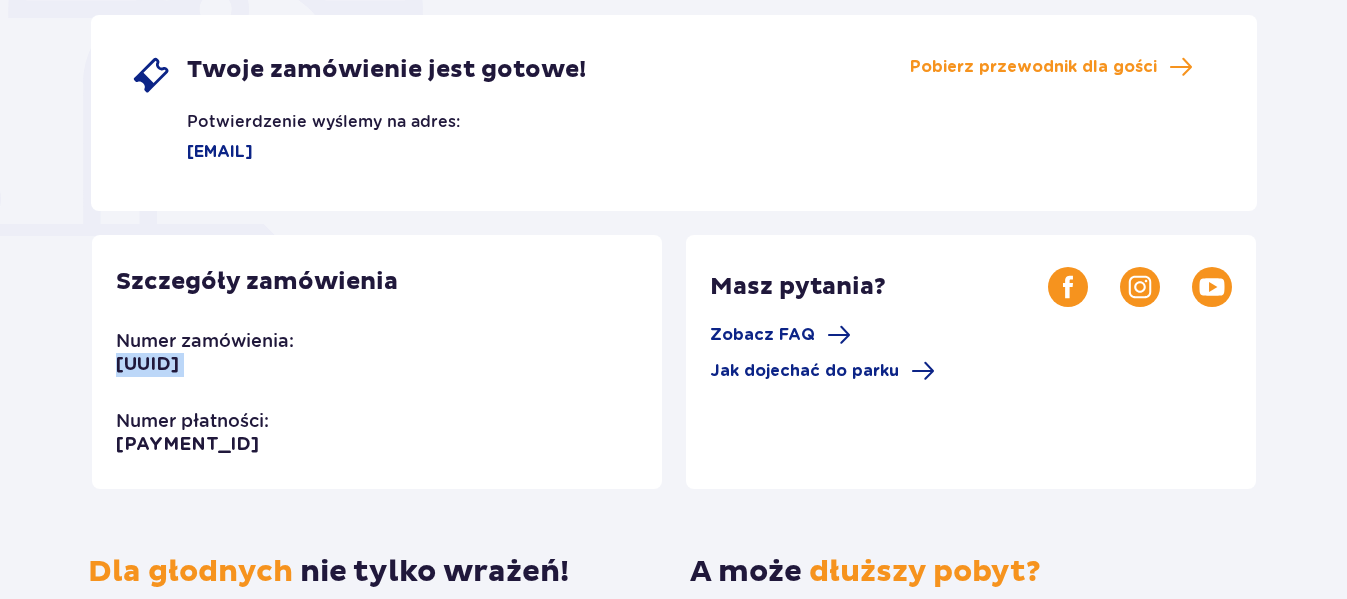 click on "fc2a19de-7862-4798-9929-e712380ebcae" at bounding box center (147, 365) 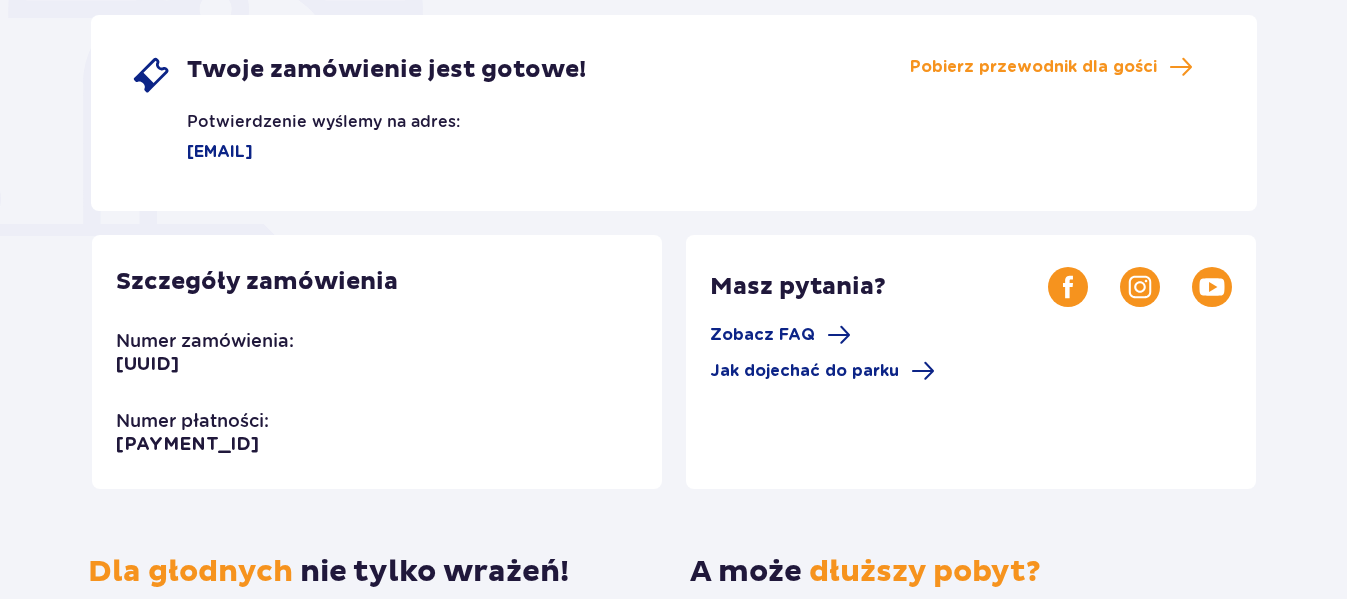 click on "[DOCUMENT_ID]" at bounding box center (187, 445) 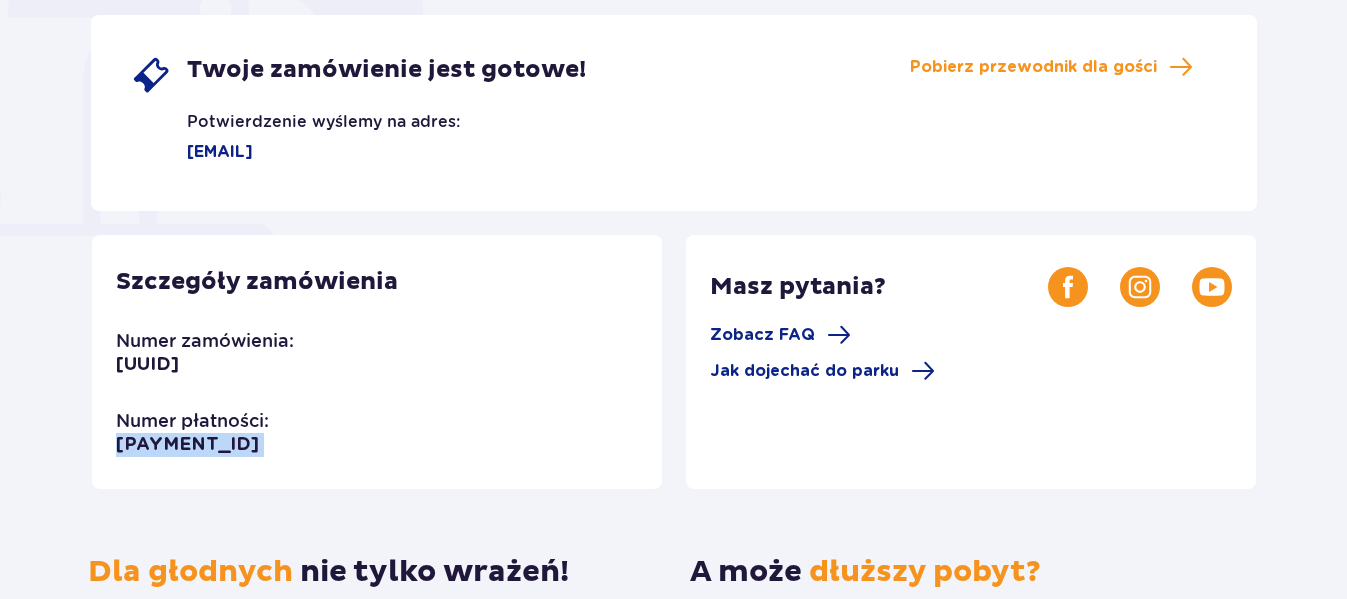 click on "[DOCUMENT_ID]" at bounding box center (187, 445) 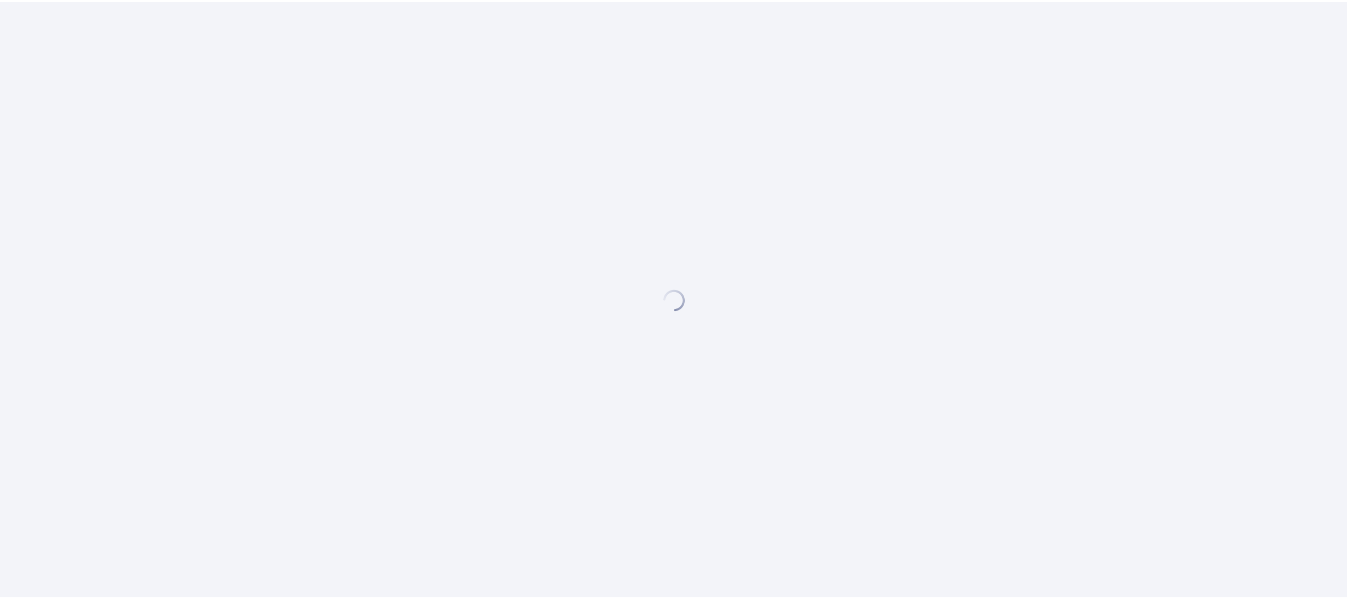 scroll, scrollTop: 0, scrollLeft: 0, axis: both 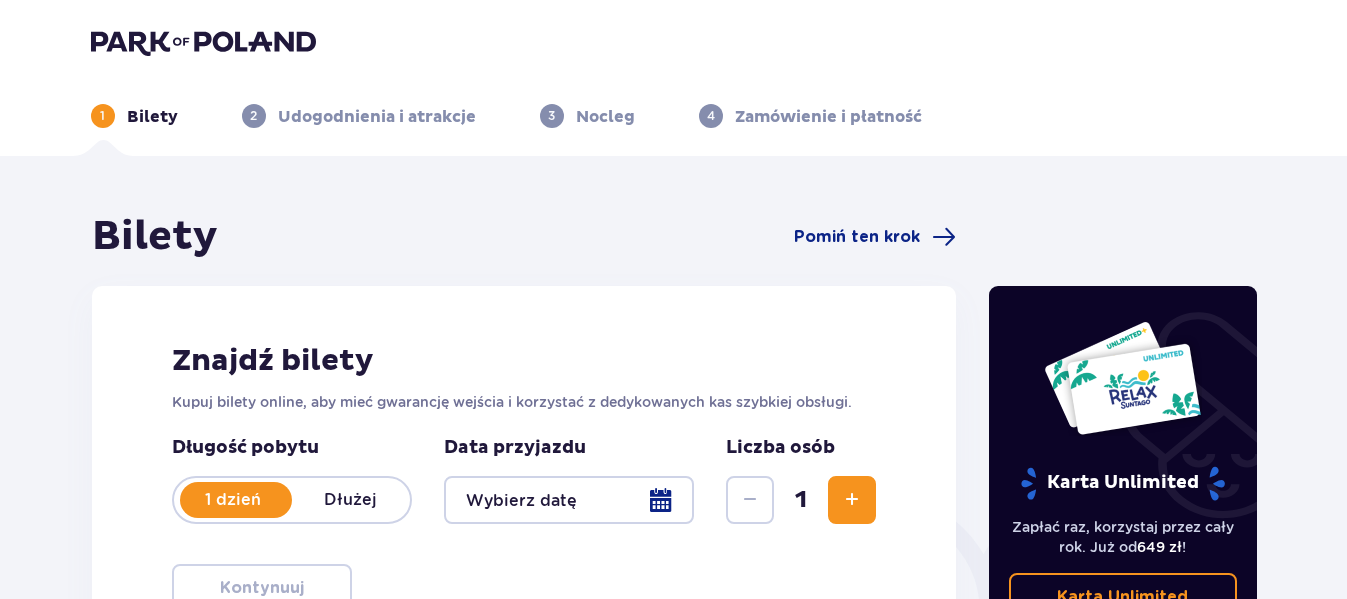 click at bounding box center (203, 42) 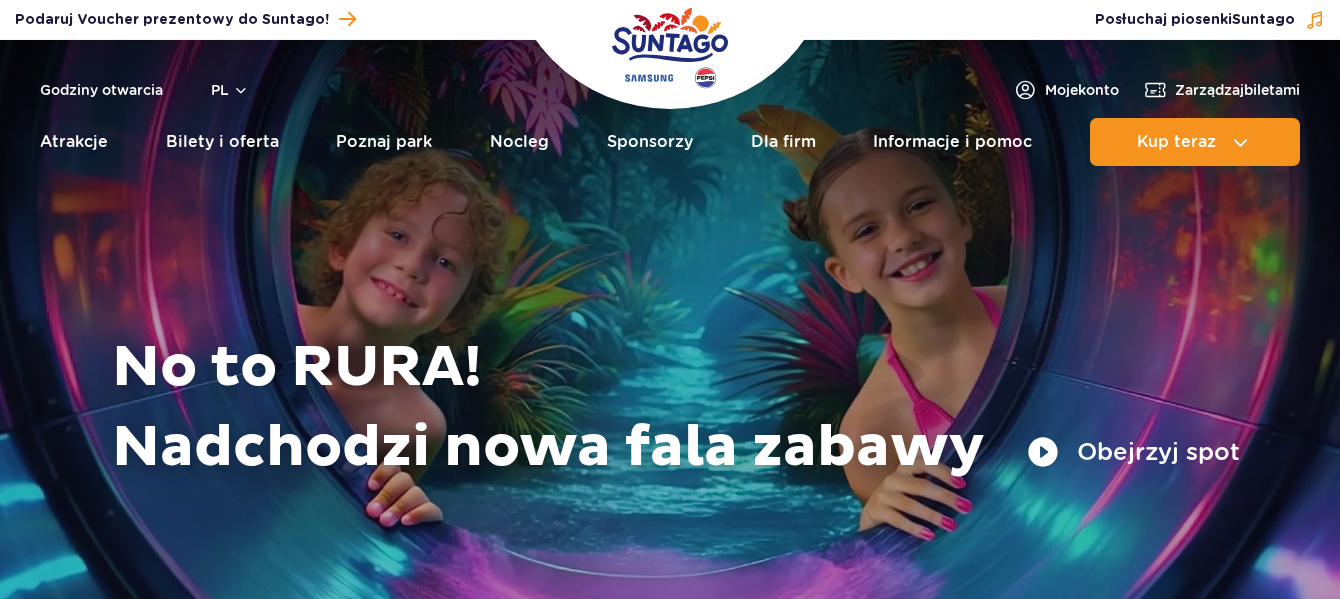 scroll, scrollTop: 0, scrollLeft: 0, axis: both 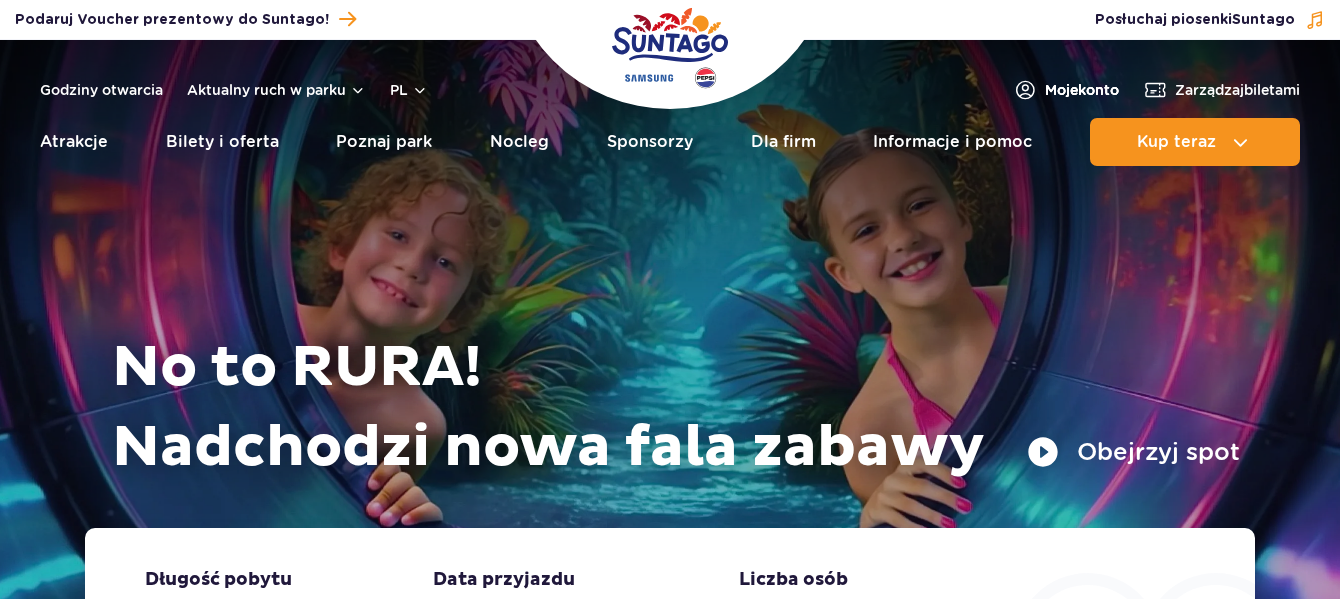 click on "Moje  konto" at bounding box center [1082, 90] 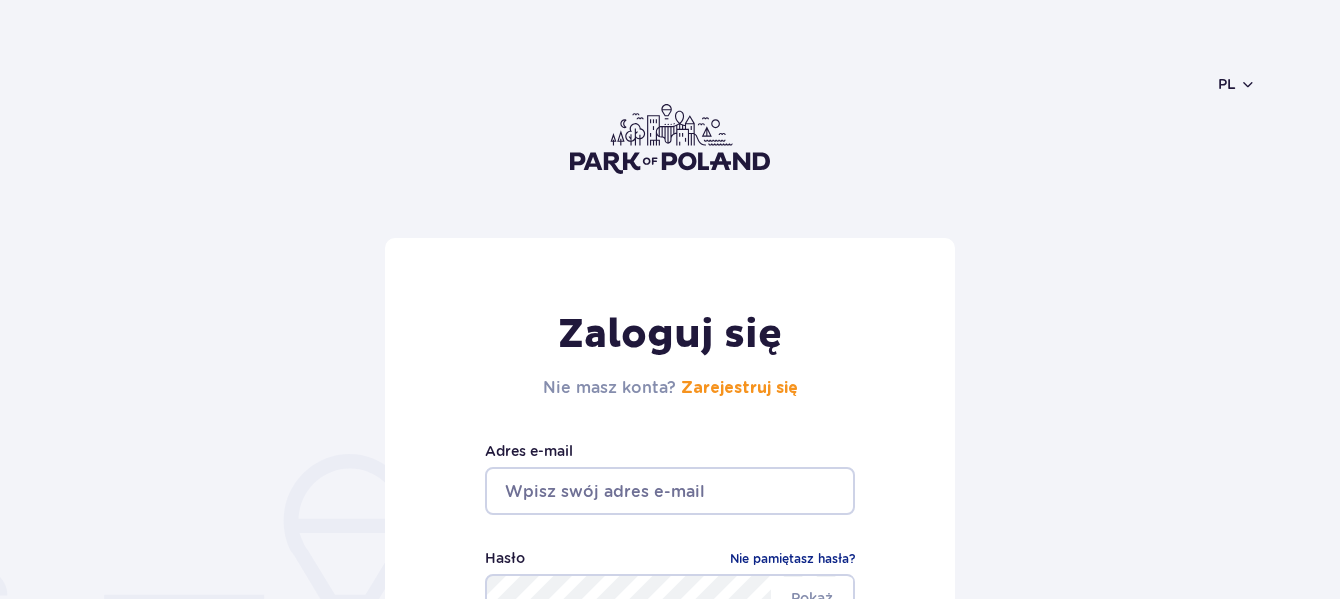 scroll, scrollTop: 0, scrollLeft: 0, axis: both 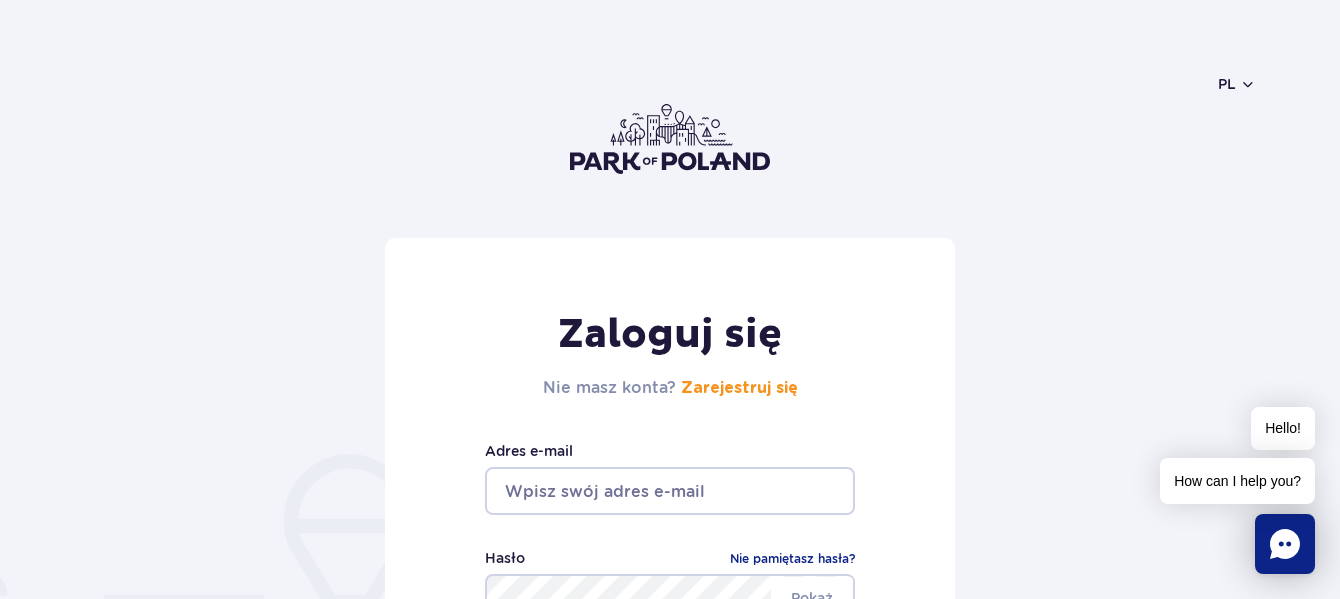 type on "pawelec.dorota22@gmail.com" 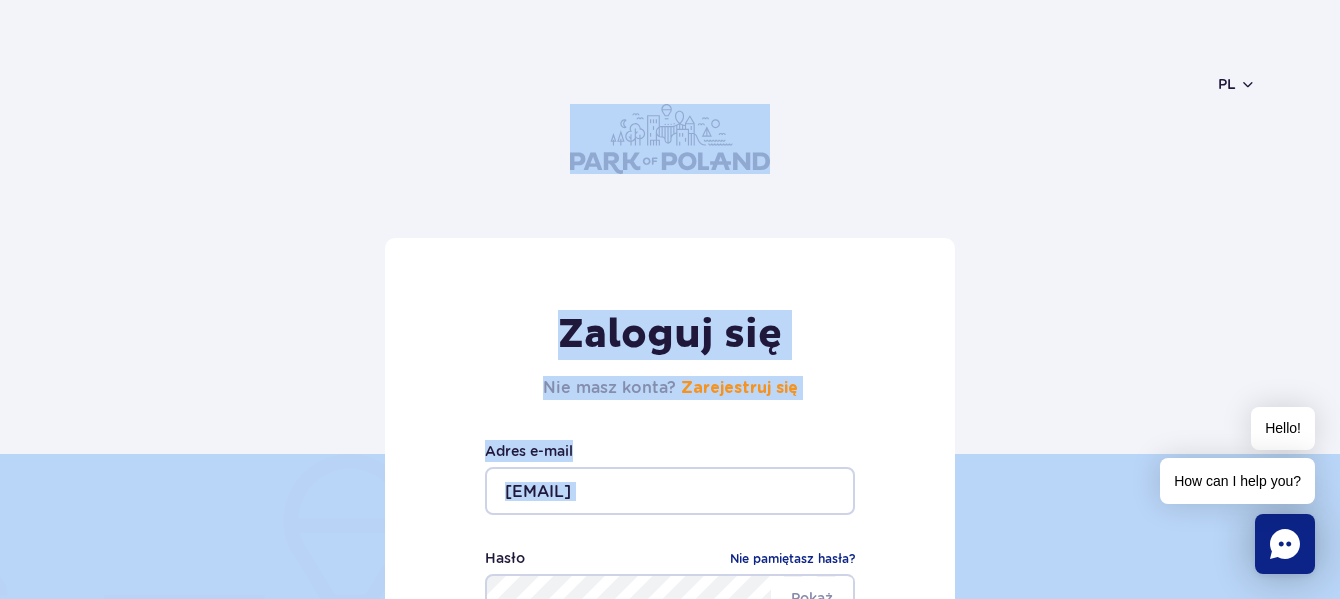 drag, startPoint x: 1339, startPoint y: 156, endPoint x: 1341, endPoint y: 267, distance: 111.01801 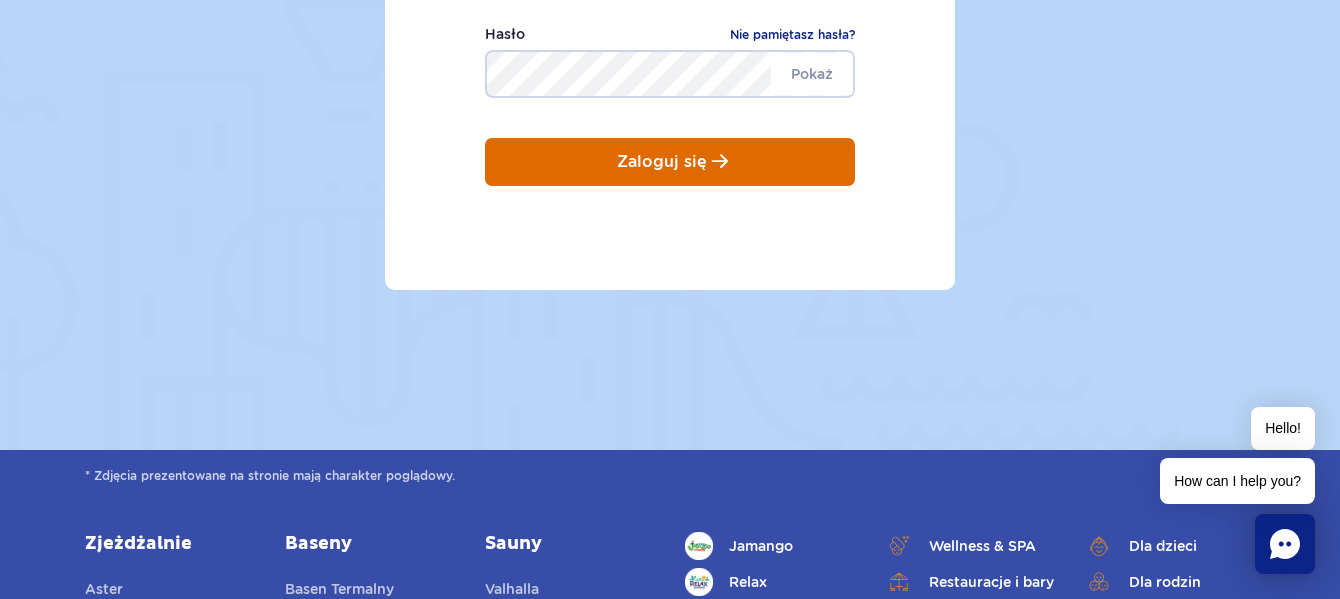click on "Zaloguj się" at bounding box center [662, 162] 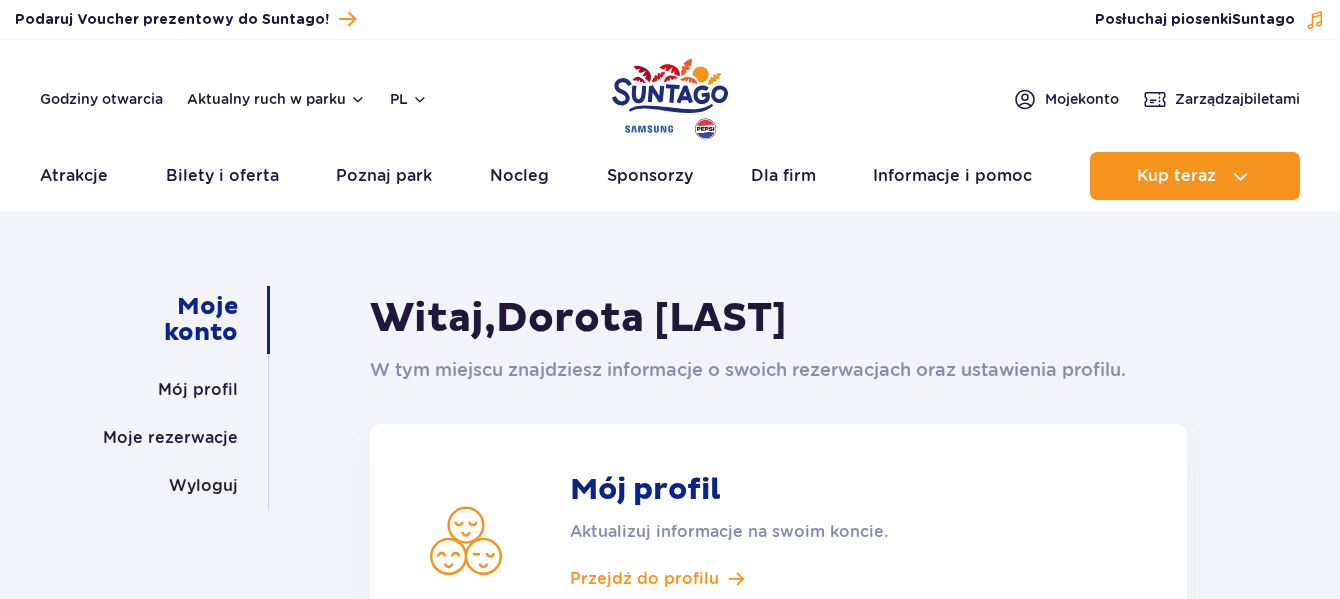 scroll, scrollTop: 0, scrollLeft: 0, axis: both 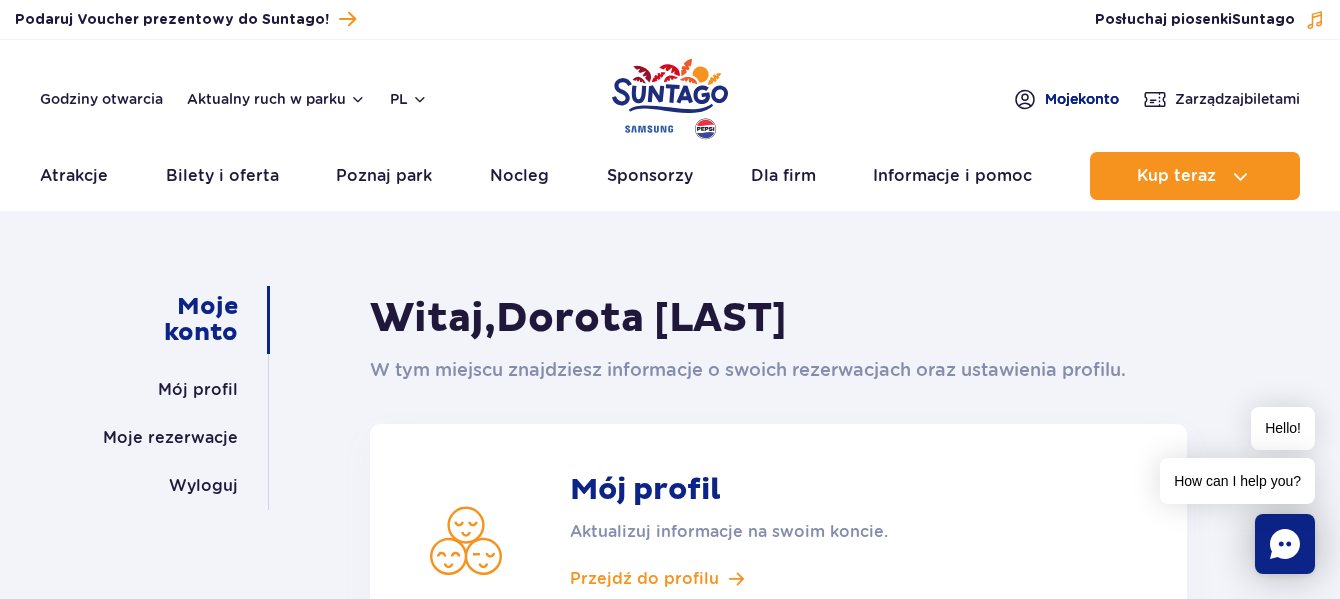 click on "Moje  konto" at bounding box center [1082, 99] 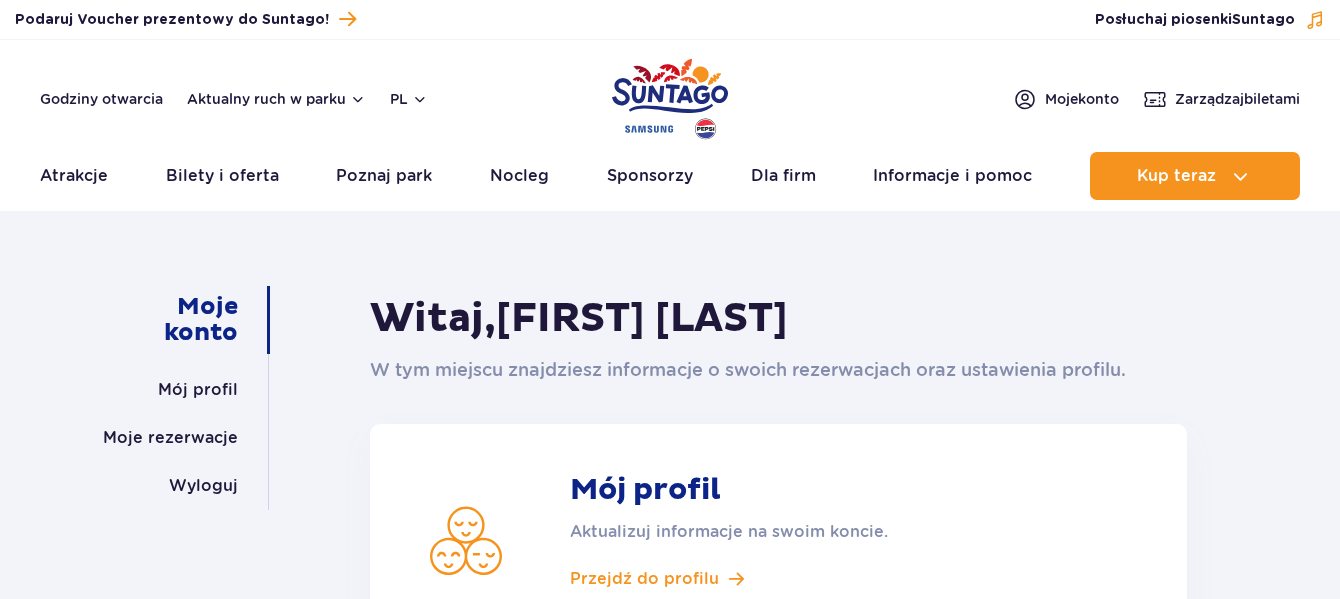 scroll, scrollTop: 0, scrollLeft: 0, axis: both 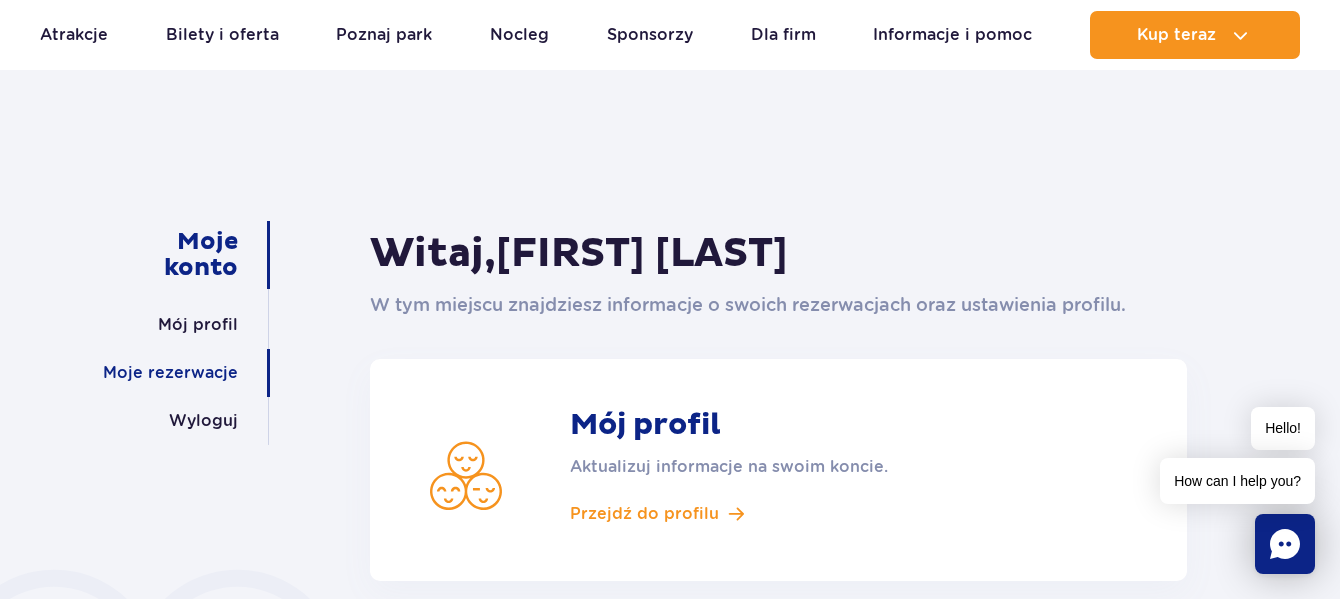 click on "Moje rezerwacje" at bounding box center (170, 373) 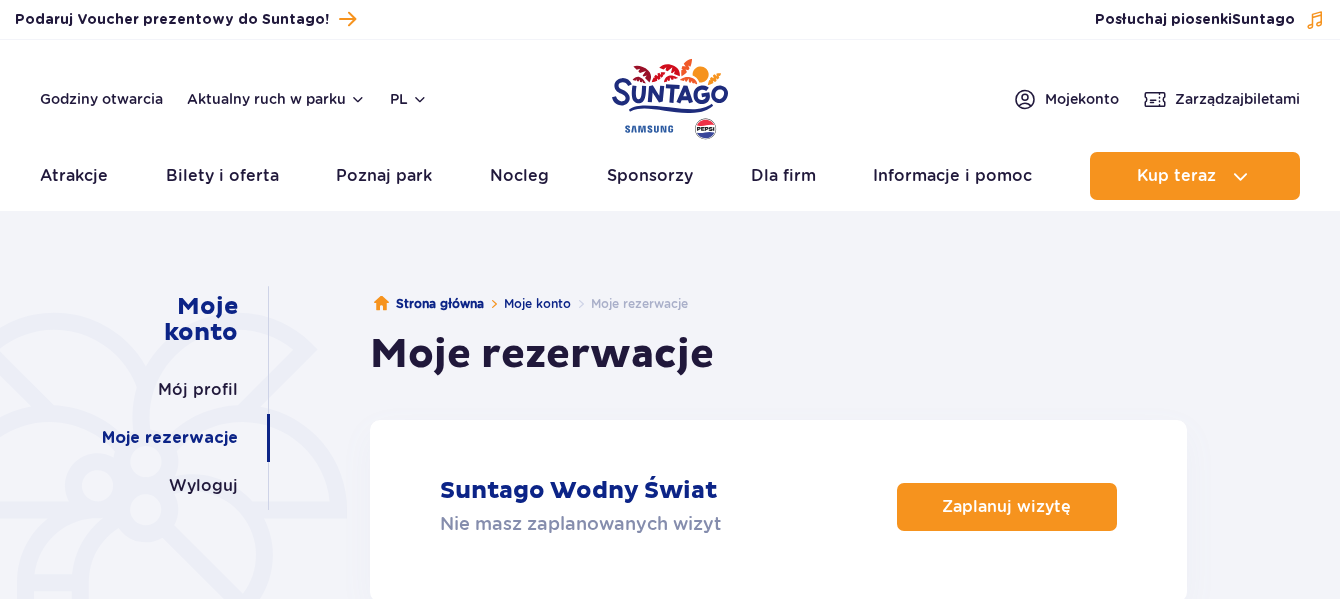scroll, scrollTop: 0, scrollLeft: 0, axis: both 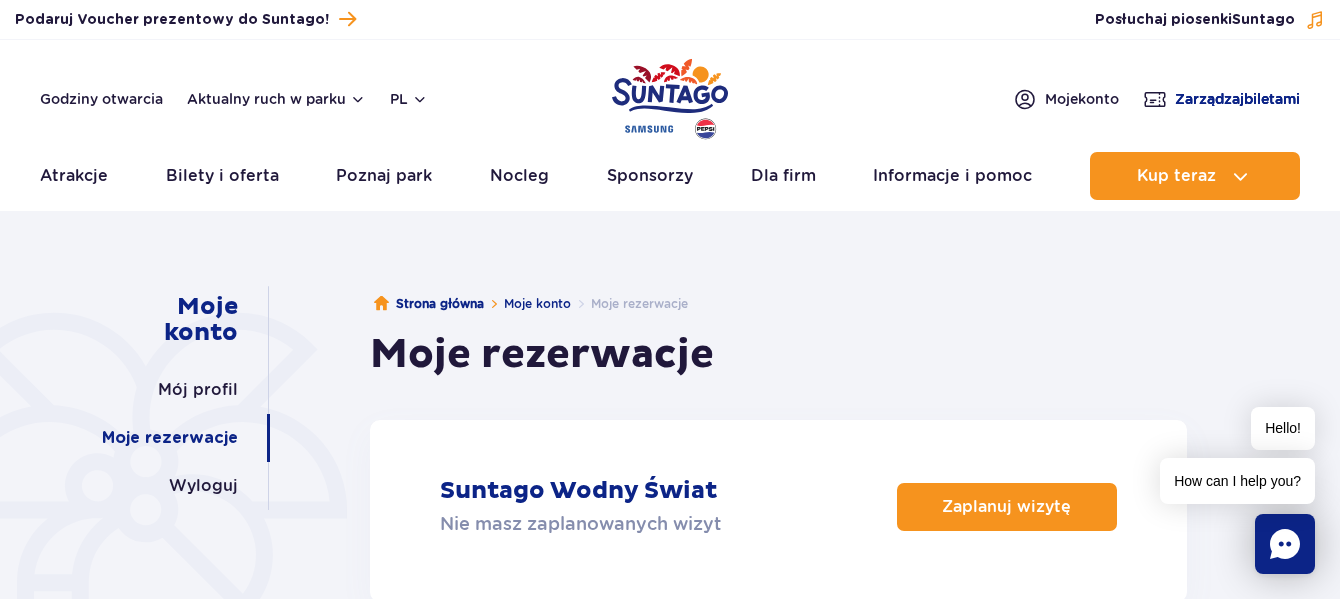 click at bounding box center (1155, 99) 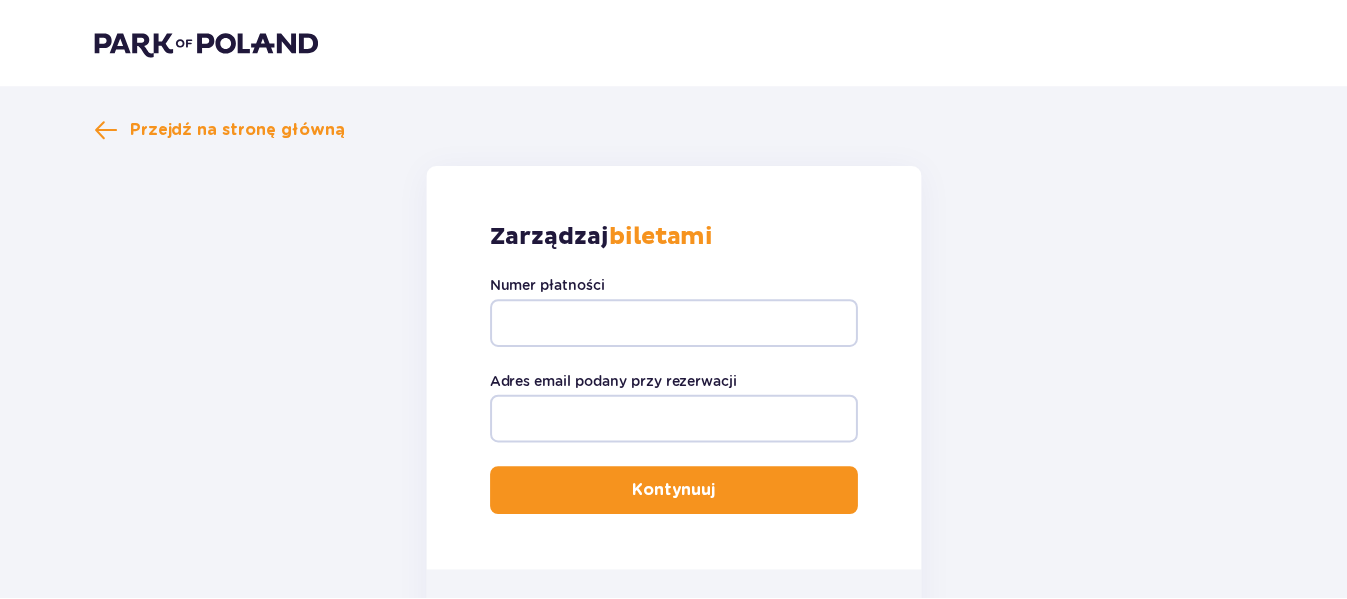 scroll, scrollTop: 0, scrollLeft: 0, axis: both 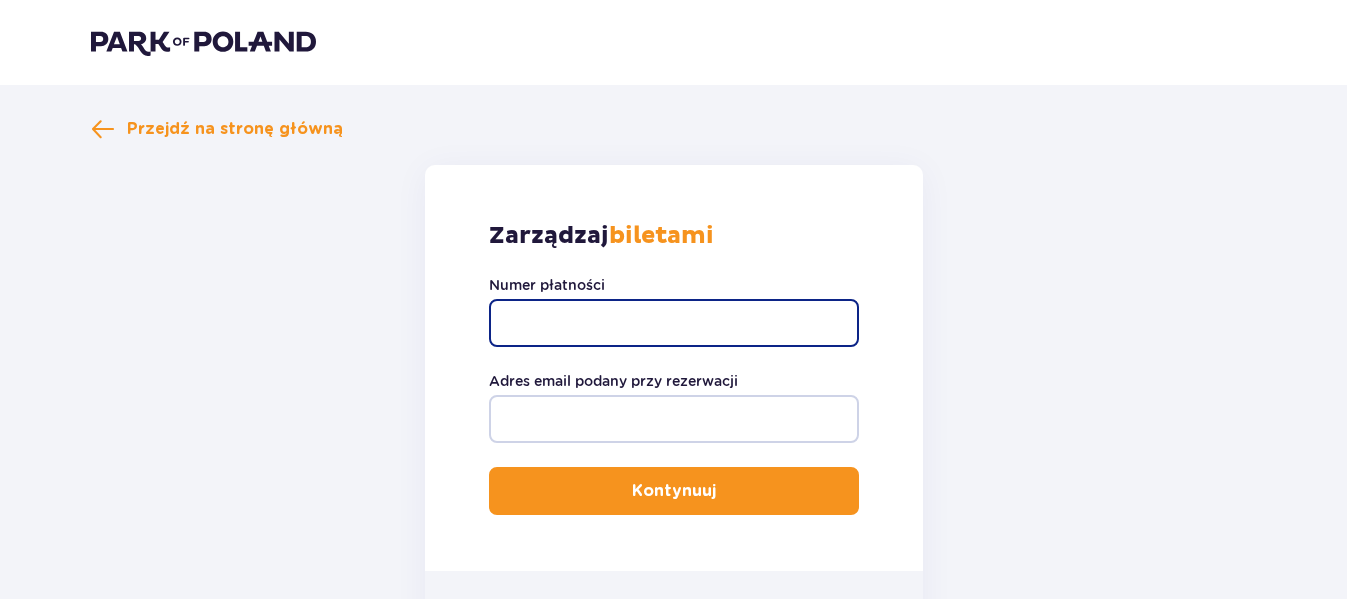 click on "Numer płatności" at bounding box center (674, 323) 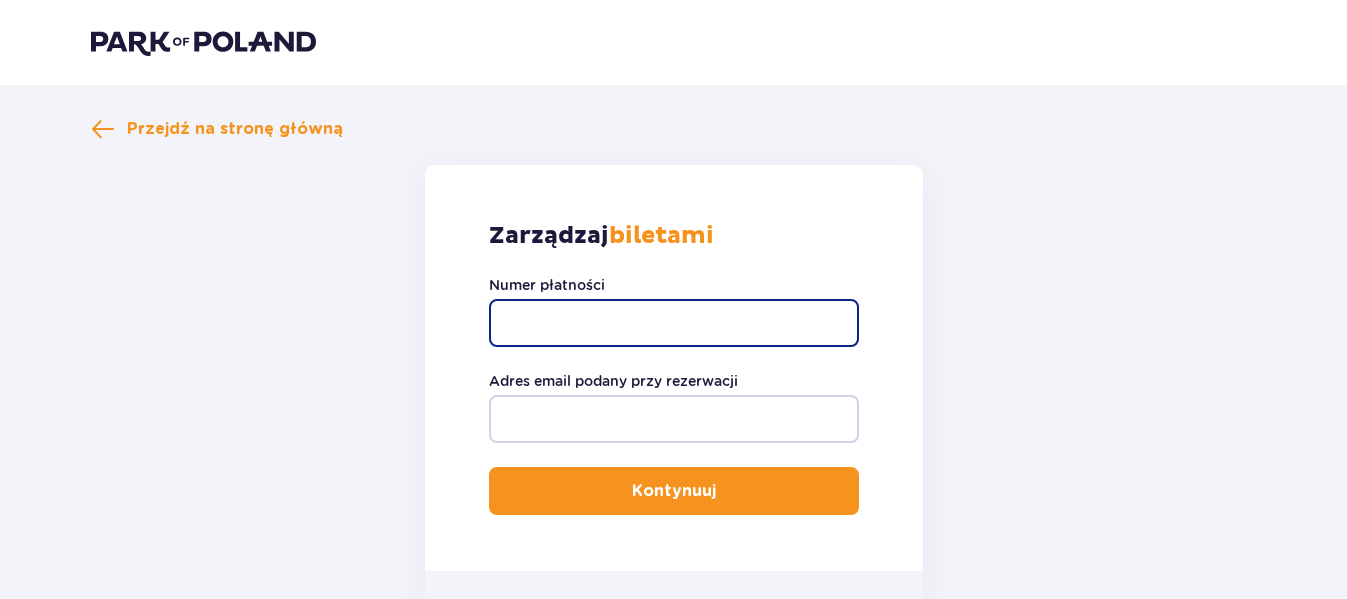 paste on "fc2a19de-7862-4798-9929-e712380ebcae" 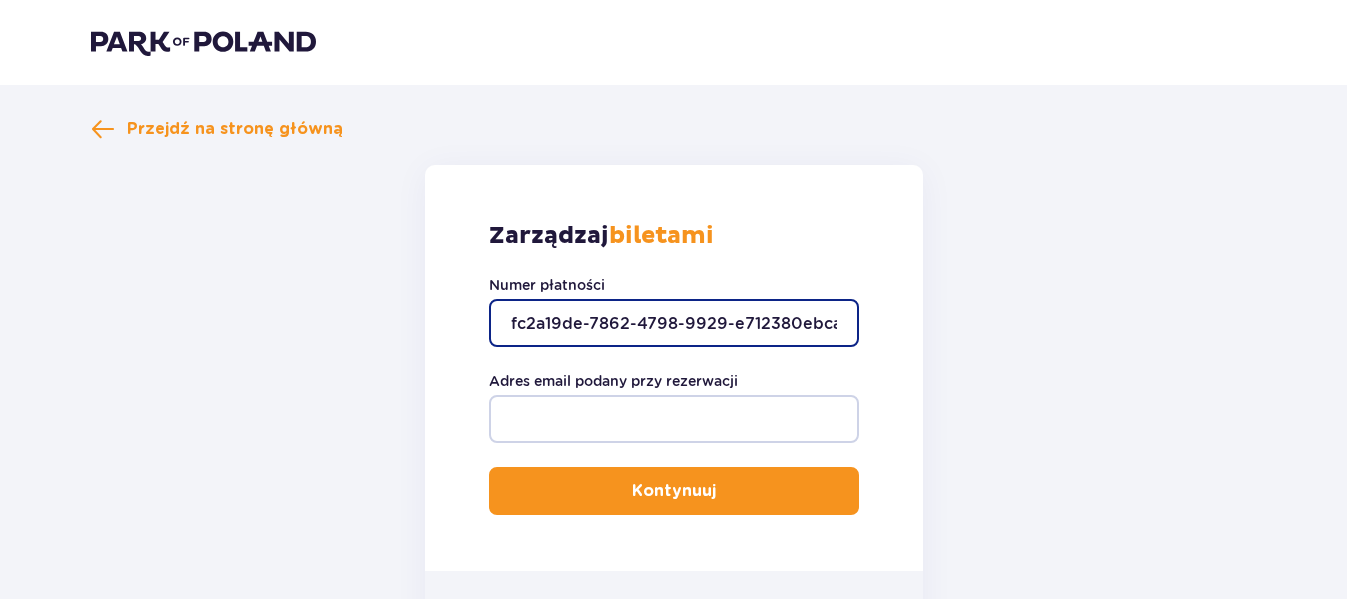 scroll, scrollTop: 0, scrollLeft: 8, axis: horizontal 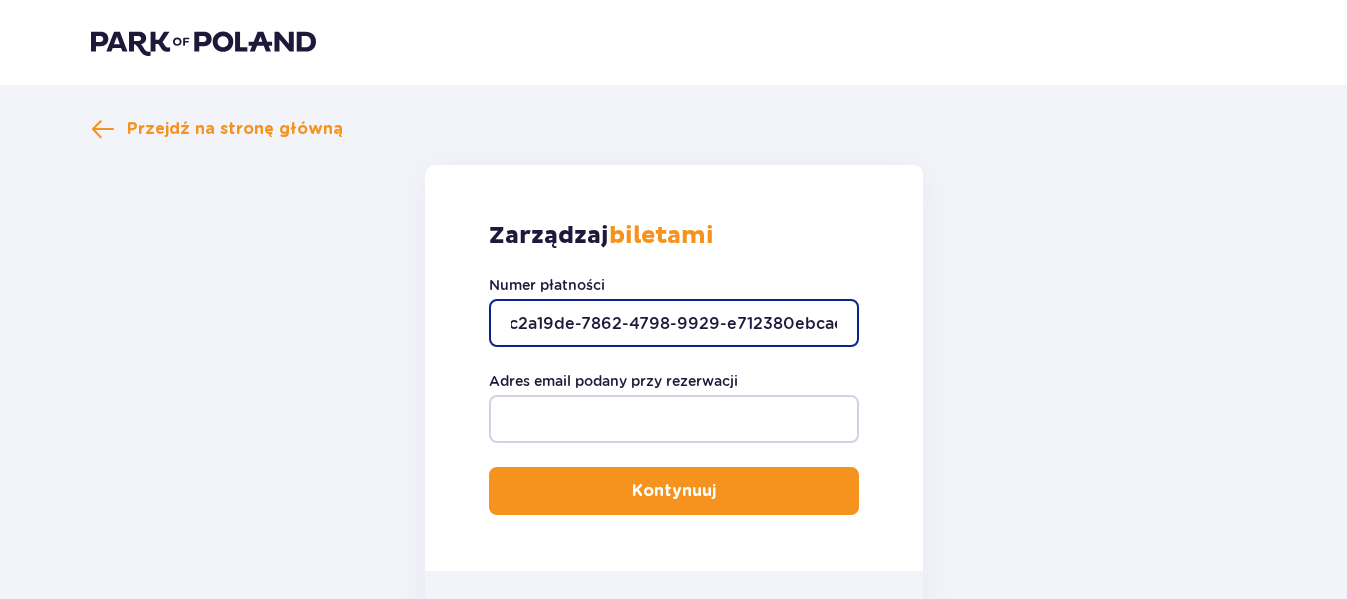 type on "fc2a19de-7862-4798-9929-e712380ebcae" 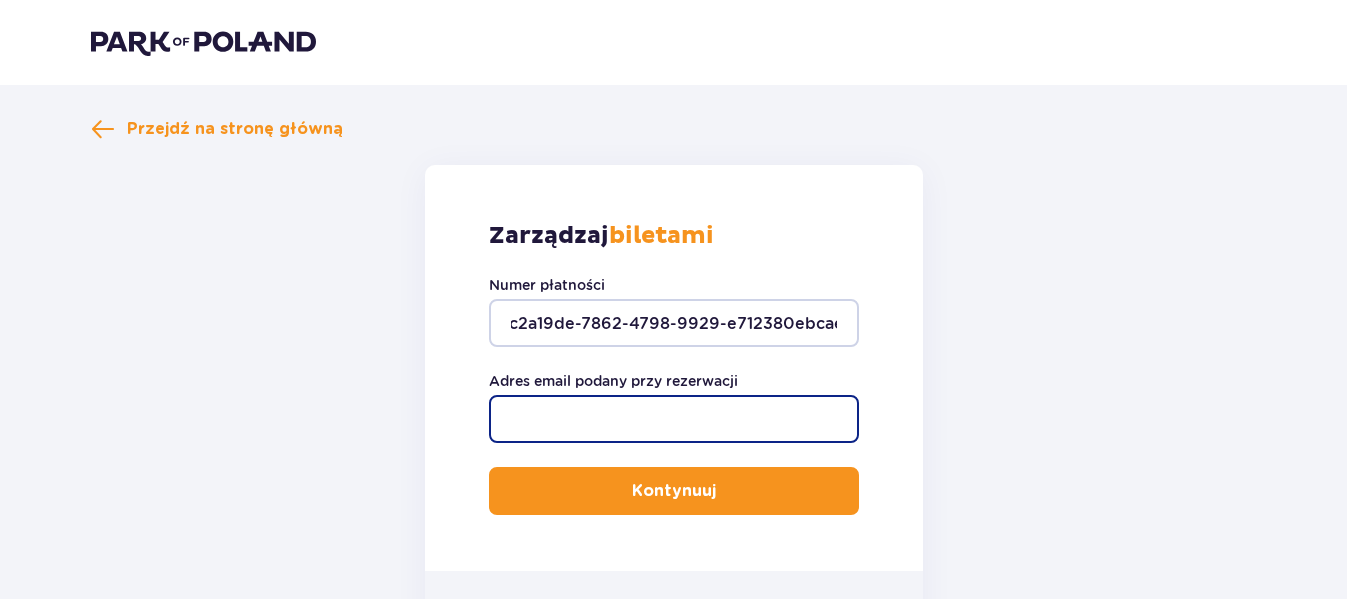 scroll, scrollTop: 0, scrollLeft: 0, axis: both 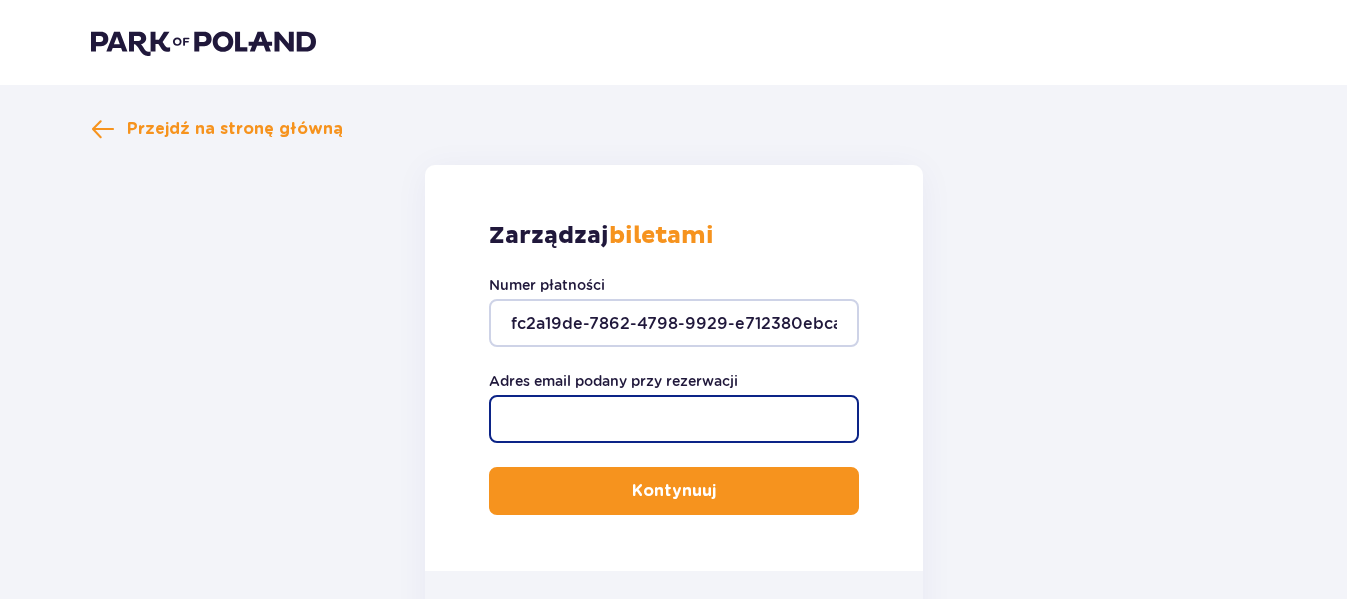 click on "Adres email podany przy rezerwacji" at bounding box center [674, 419] 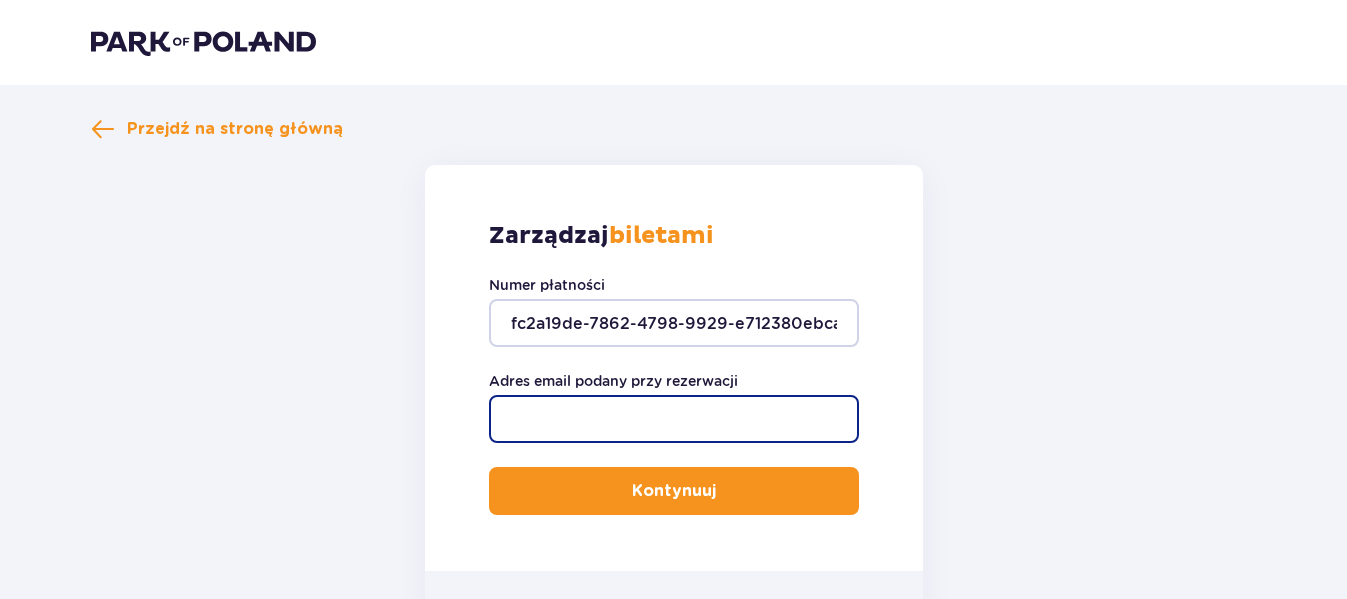 type on "[EMAIL]" 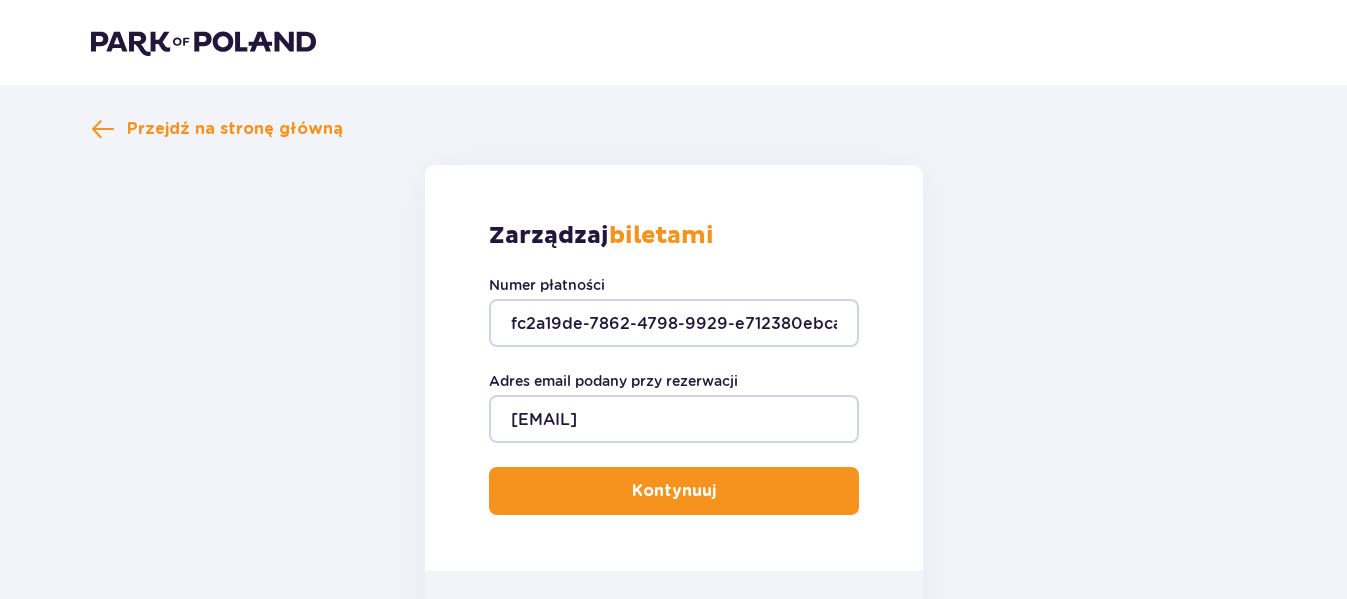 click on "Kontynuuj" at bounding box center (674, 491) 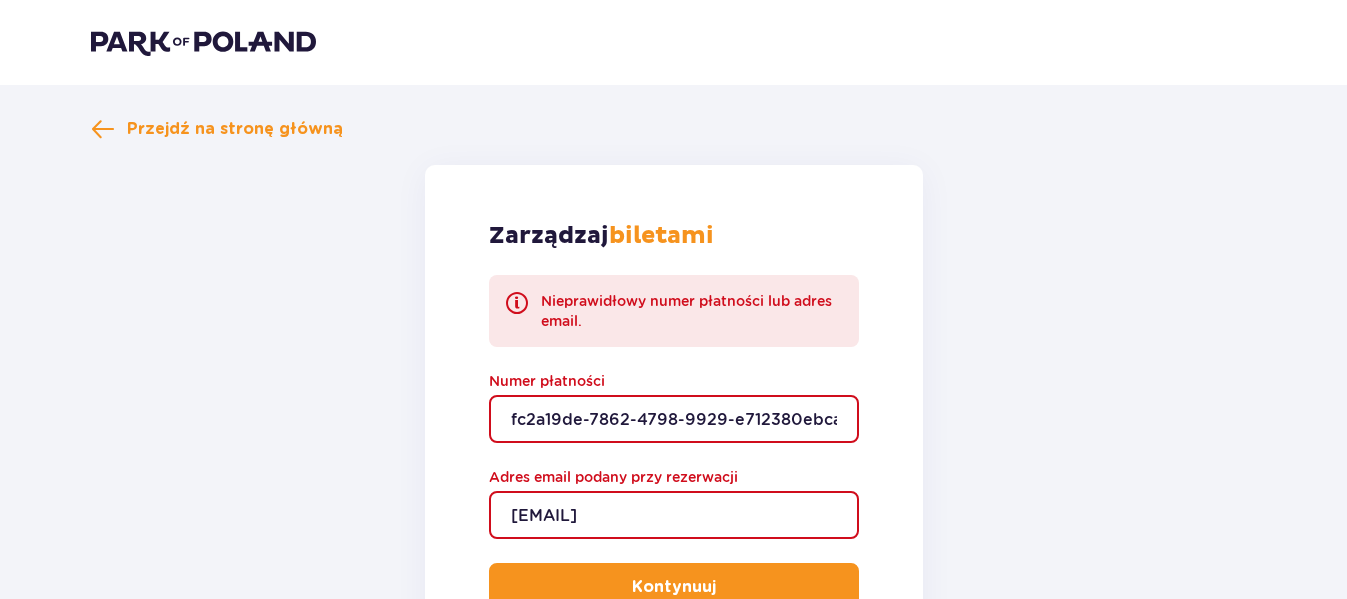 click on "fc2a19de-7862-4798-9929-e712380ebcae" at bounding box center [674, 419] 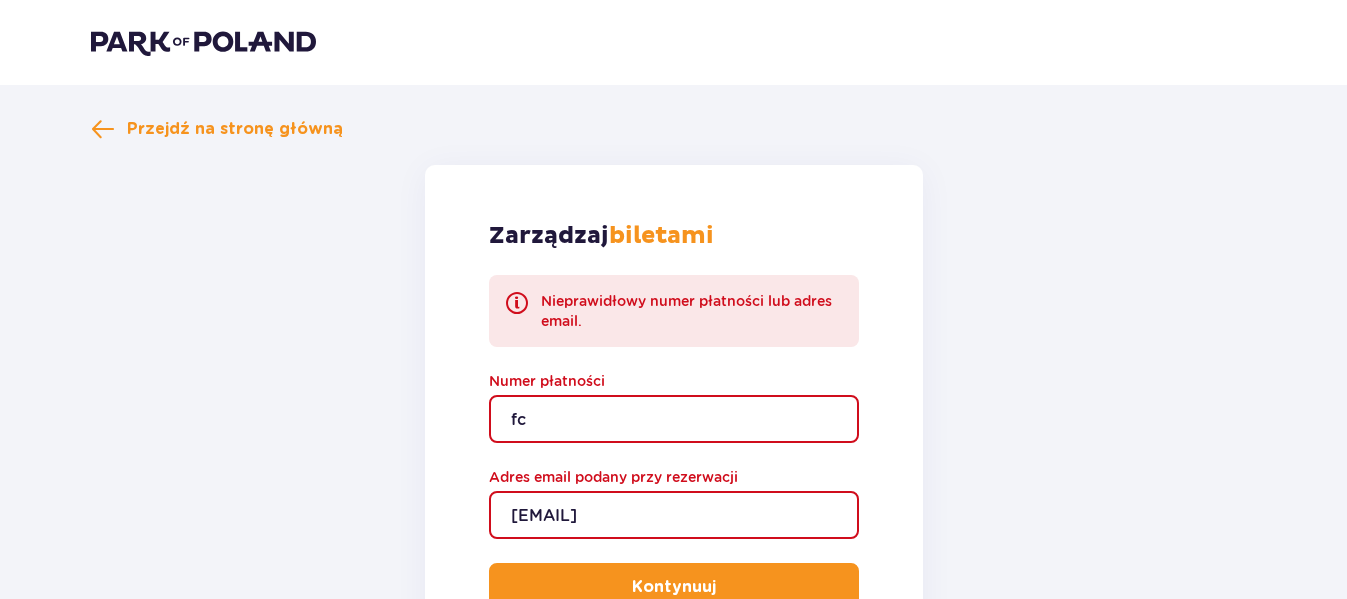 type on "f" 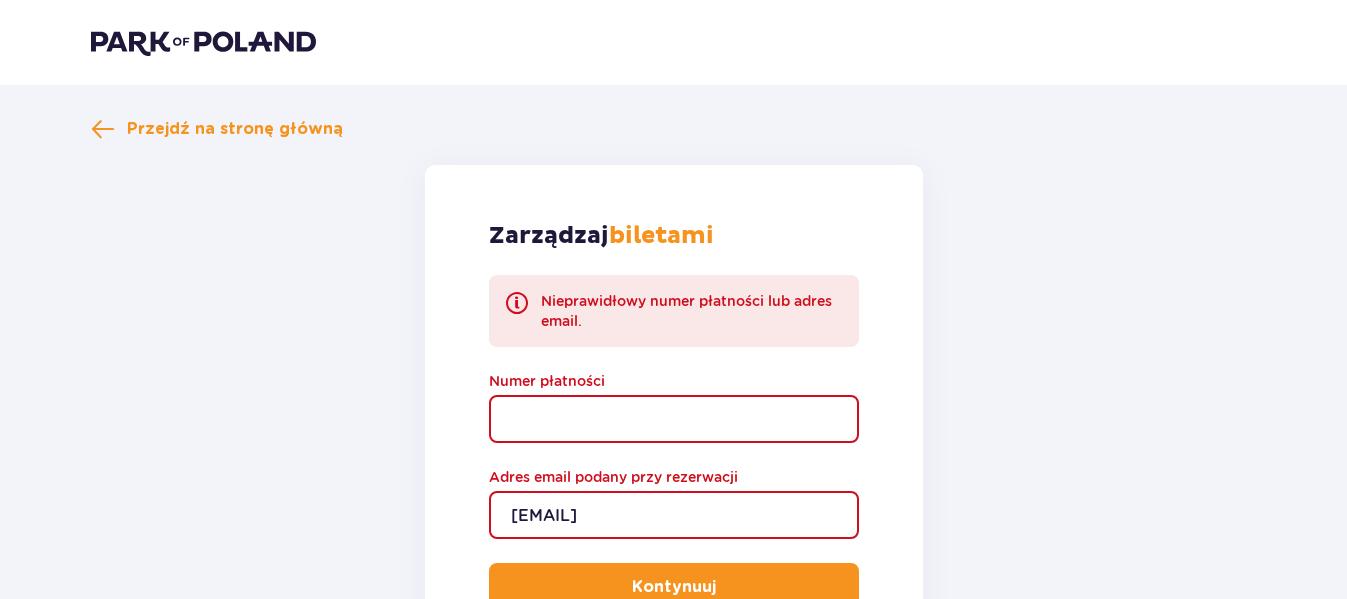 paste on "[DOCUMENT_ID]" 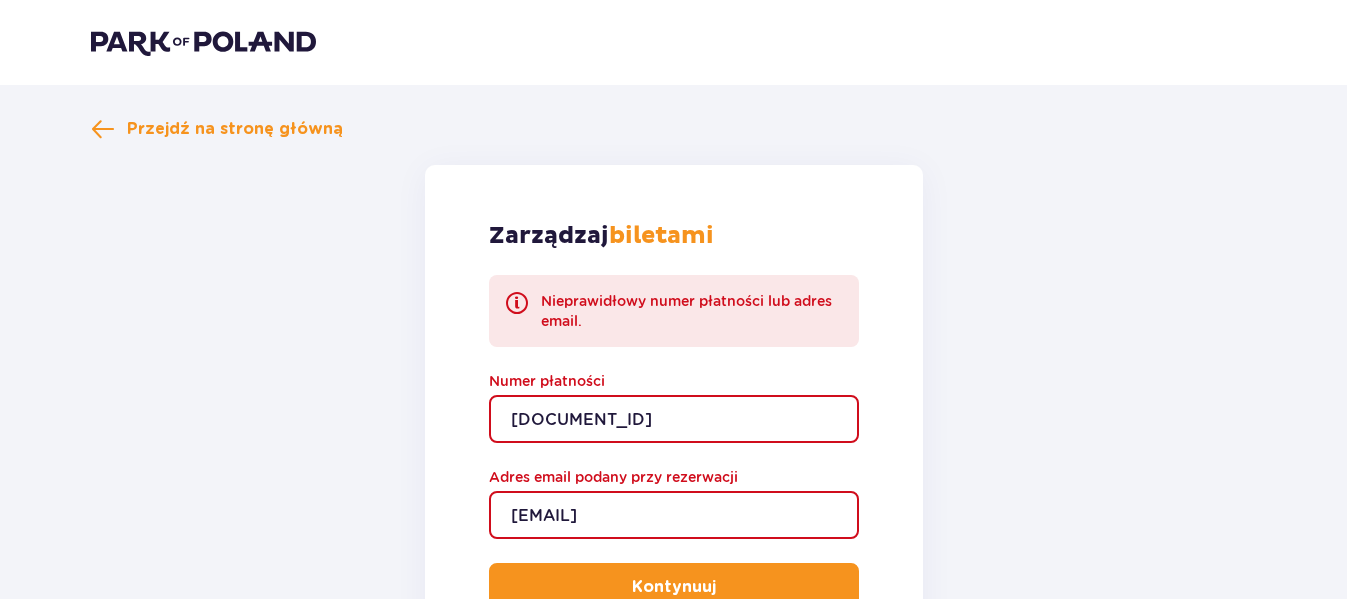 type on "[DOCUMENT_ID]" 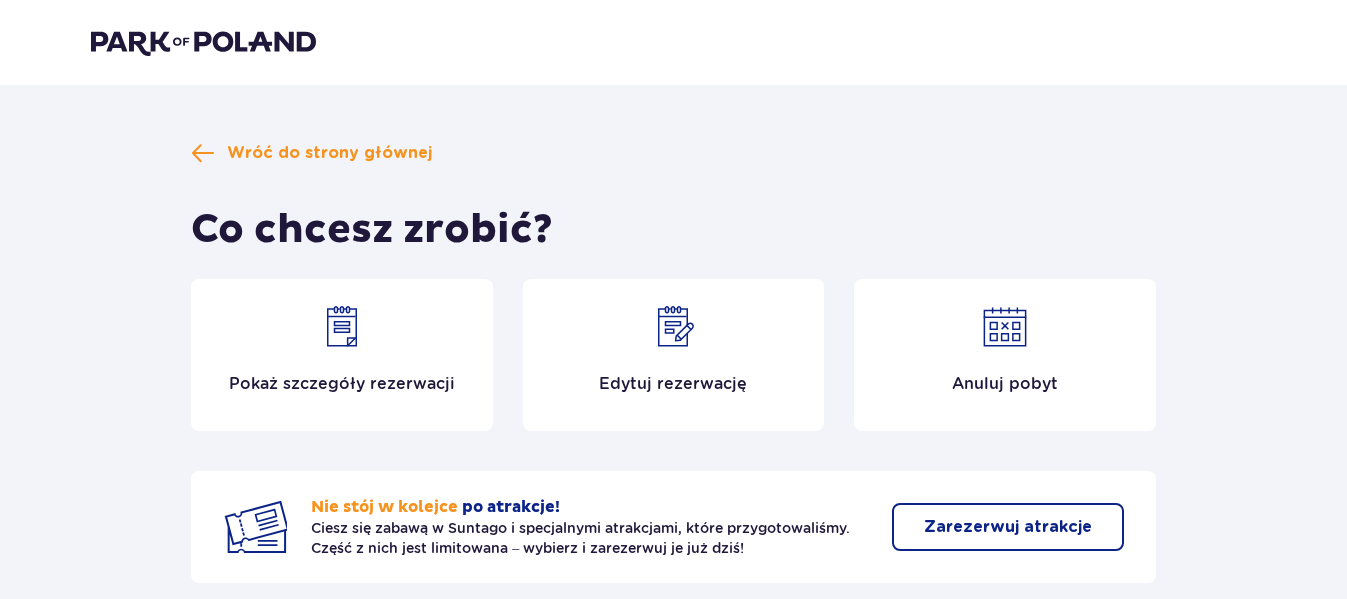 click on "Pokaż szczegóły rezerwacji" at bounding box center [342, 355] 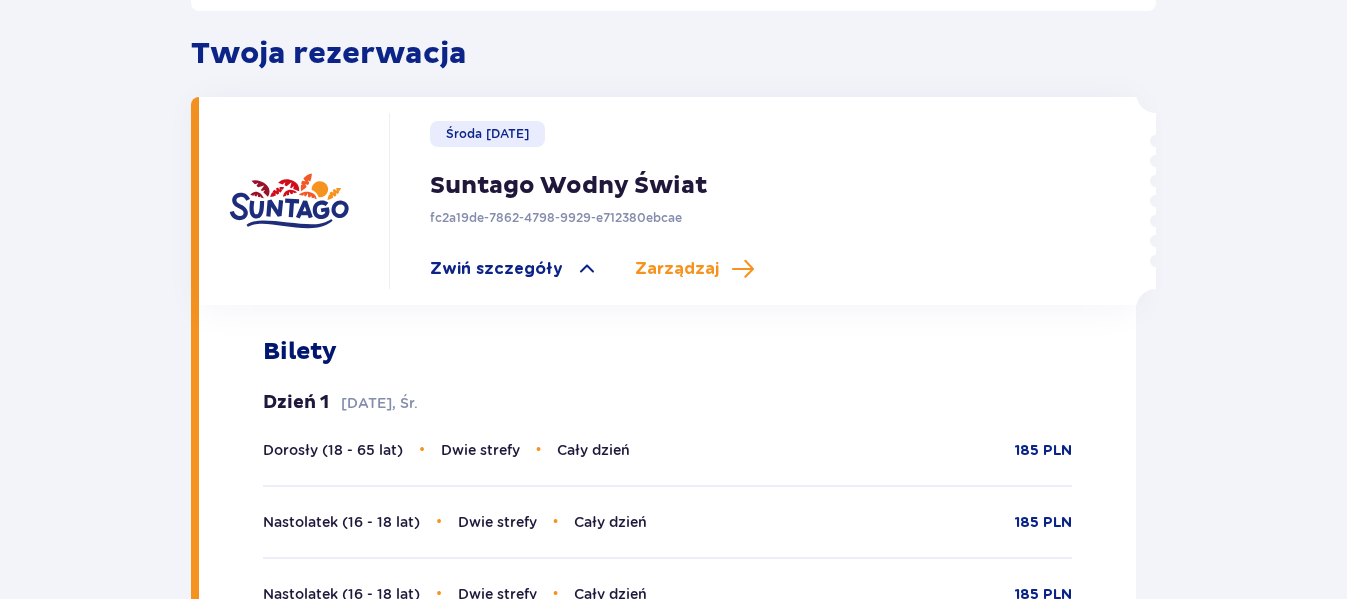 scroll, scrollTop: 583, scrollLeft: 0, axis: vertical 